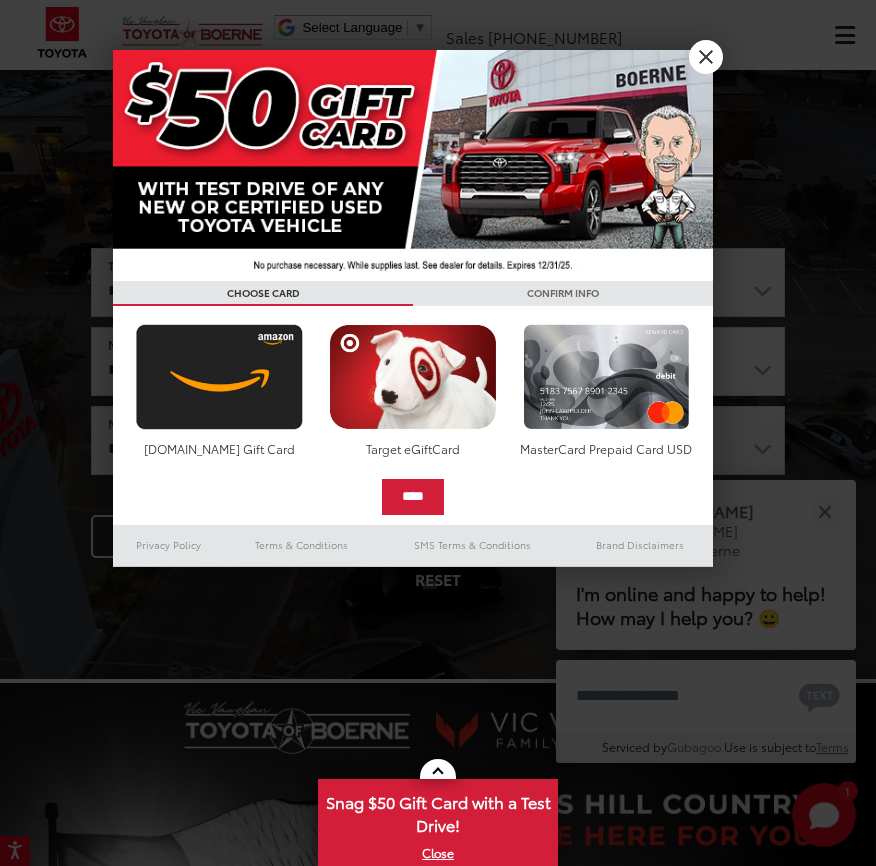 scroll, scrollTop: 0, scrollLeft: 0, axis: both 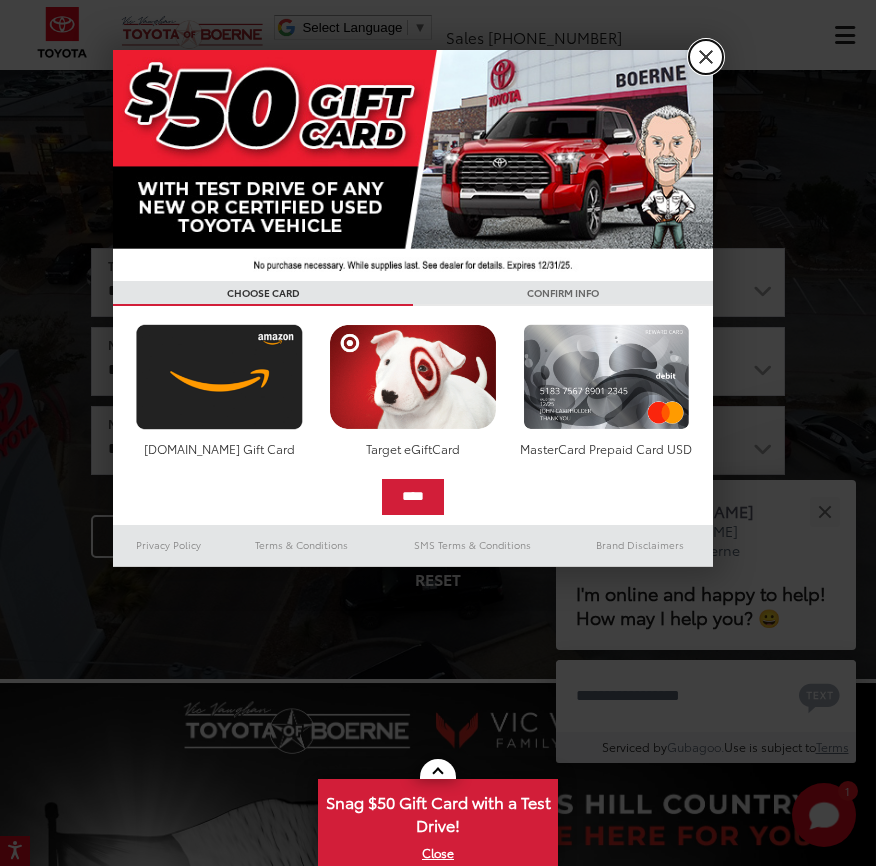 click on "X" at bounding box center [706, 57] 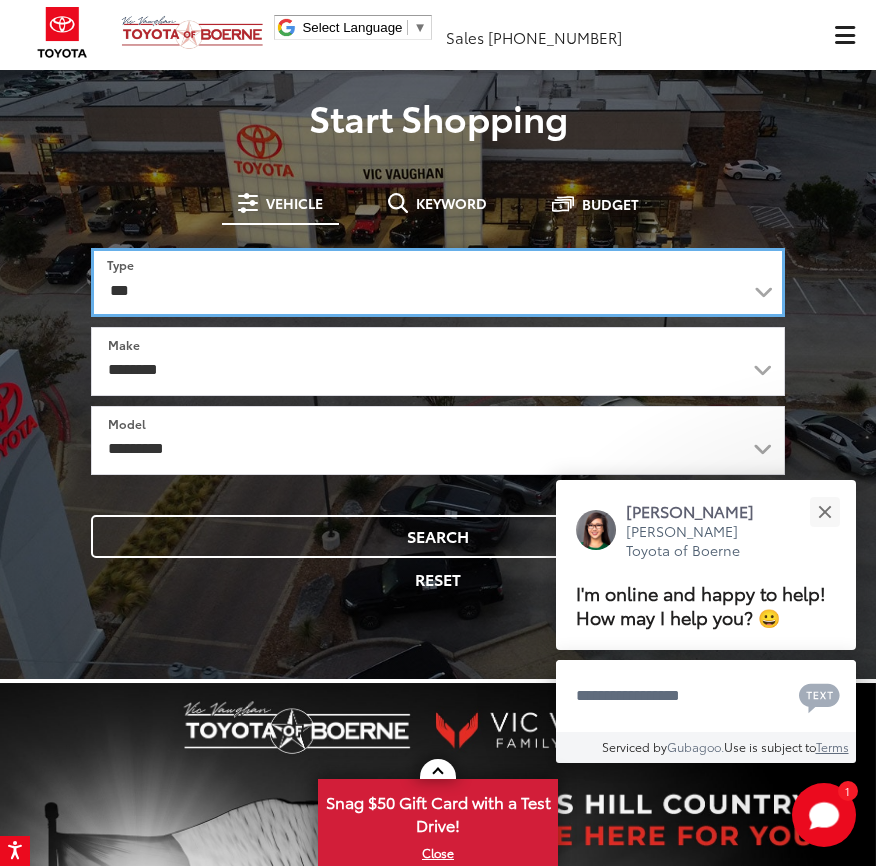 select on "********" 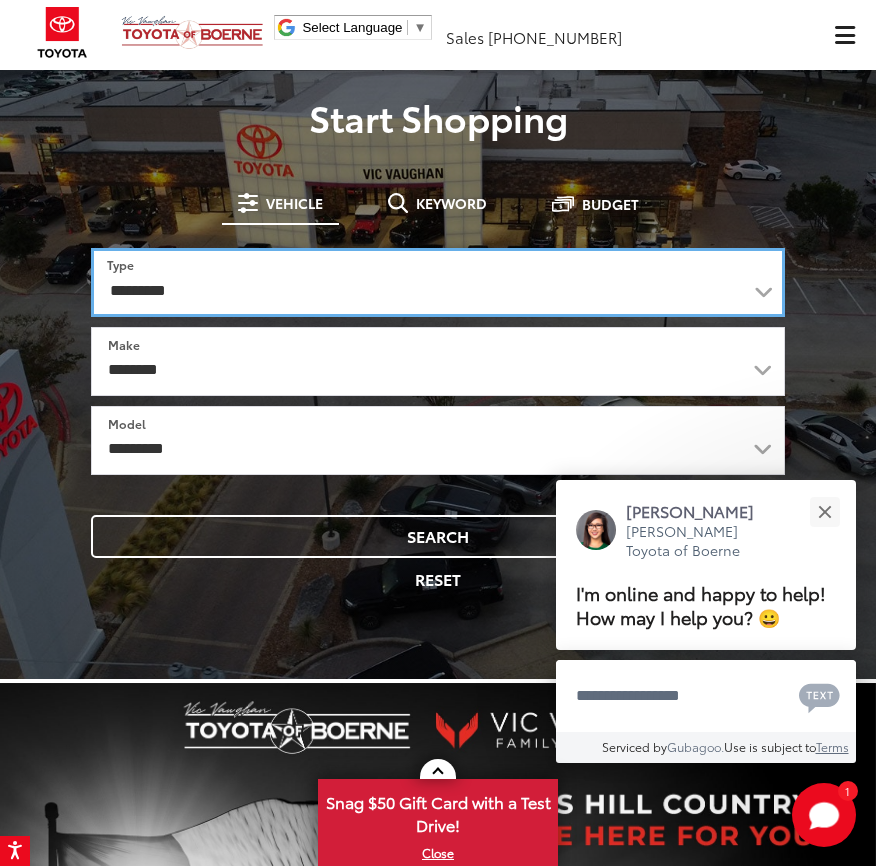 select on "******" 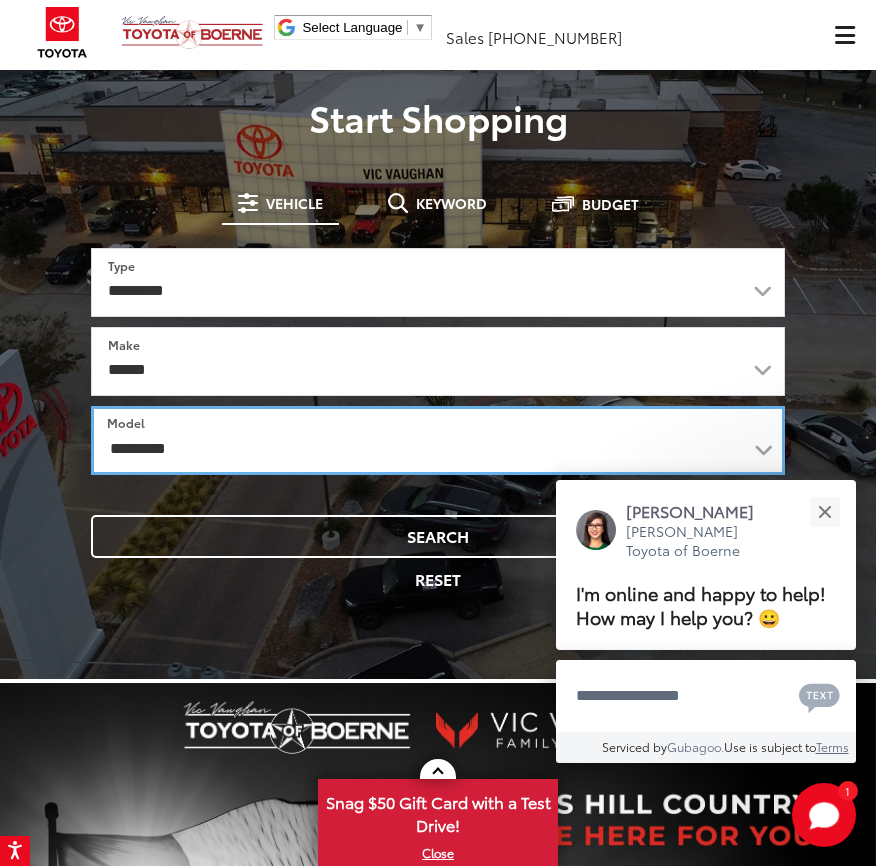 select on "*******" 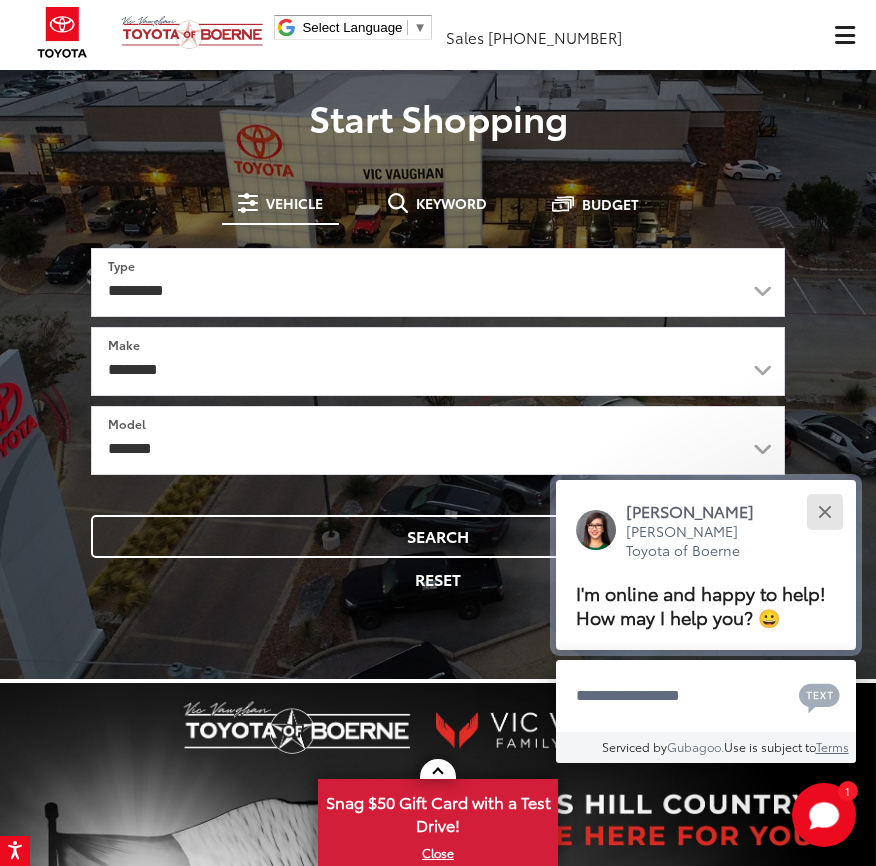 click at bounding box center [824, 511] 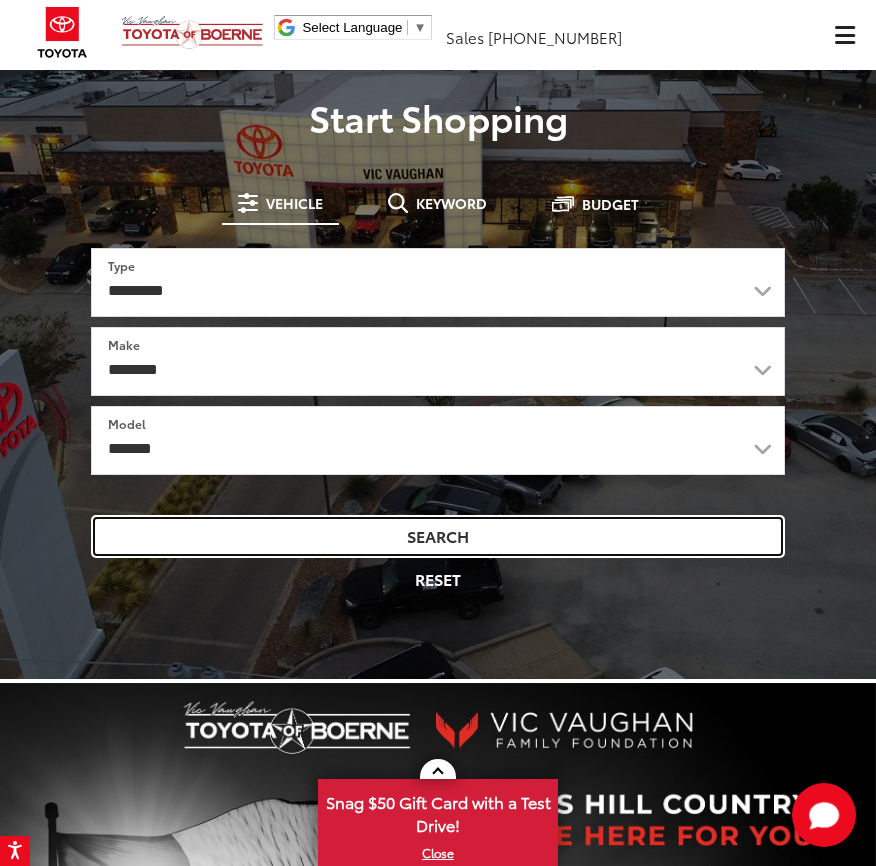 click on "Search" at bounding box center (438, 536) 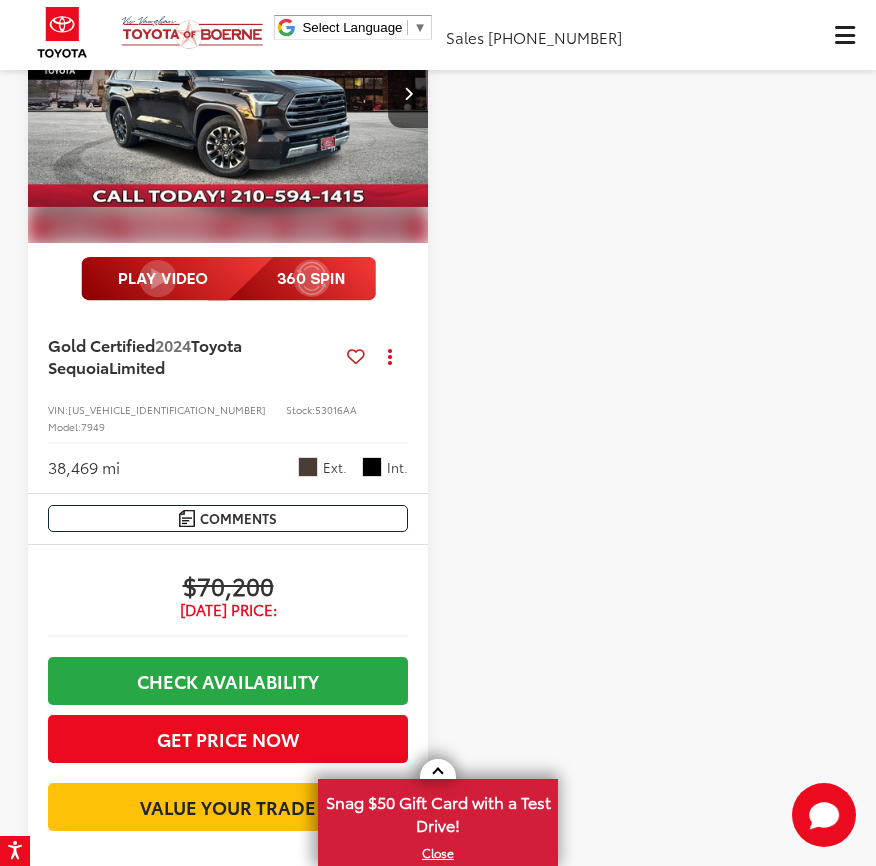 scroll, scrollTop: 0, scrollLeft: 0, axis: both 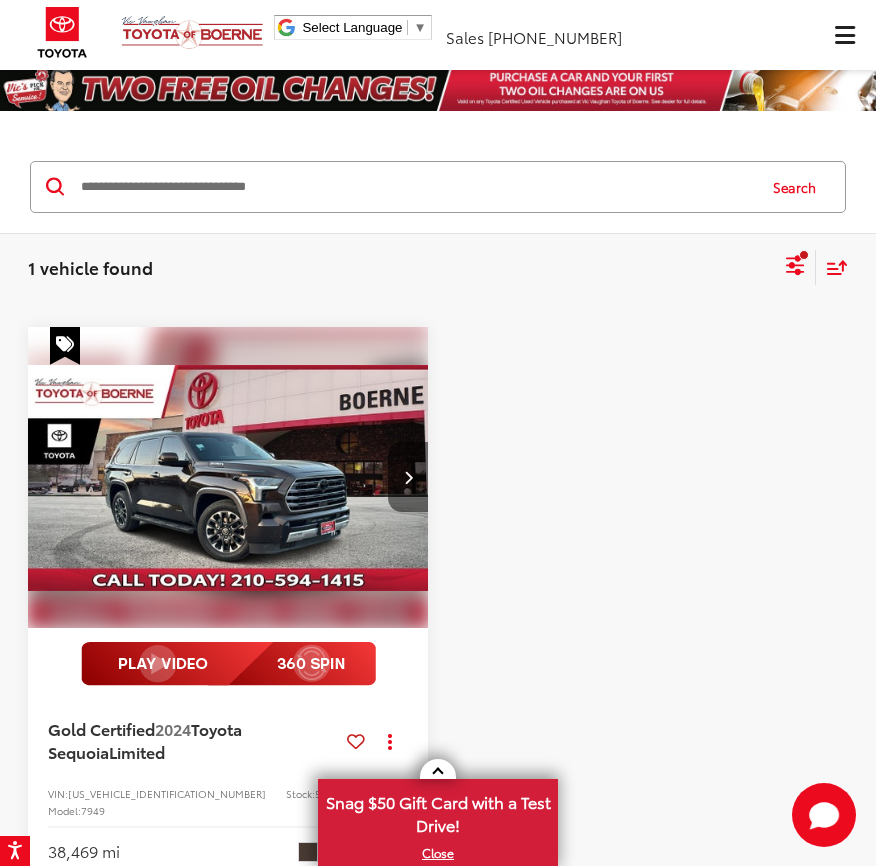 click at bounding box center (408, 477) 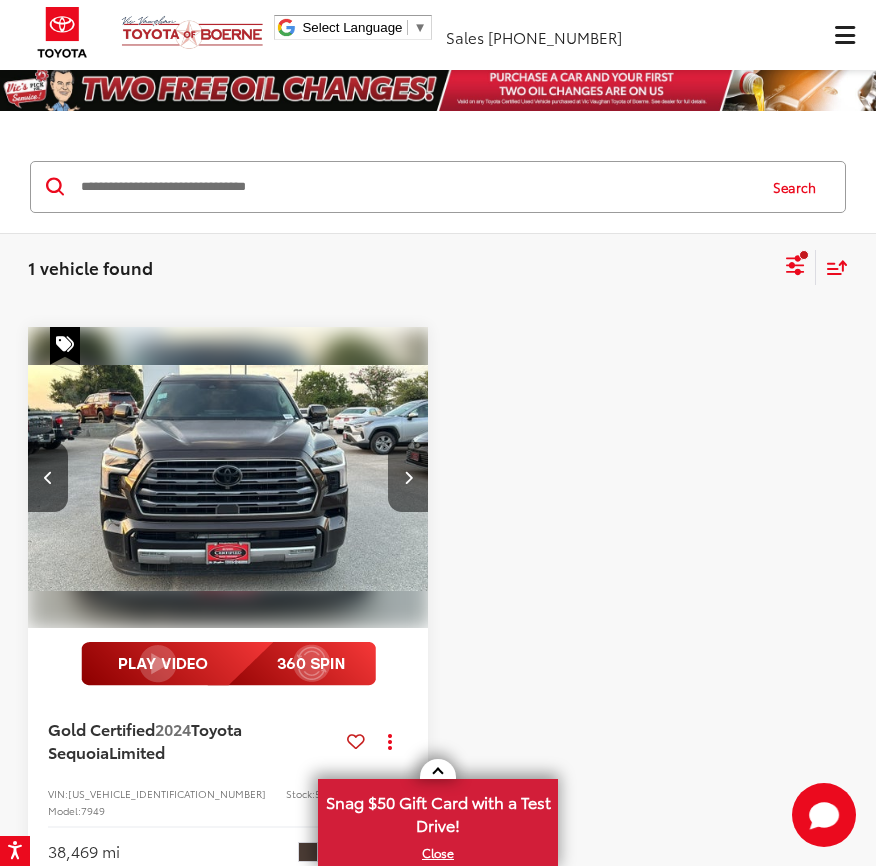 click at bounding box center [408, 477] 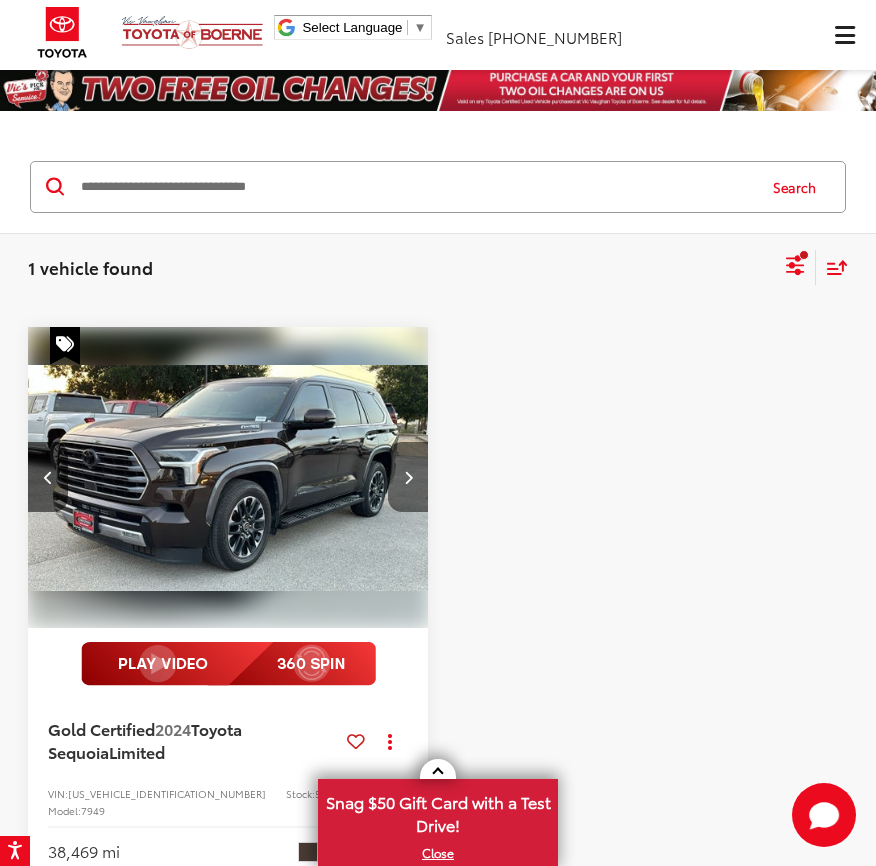 click at bounding box center (408, 477) 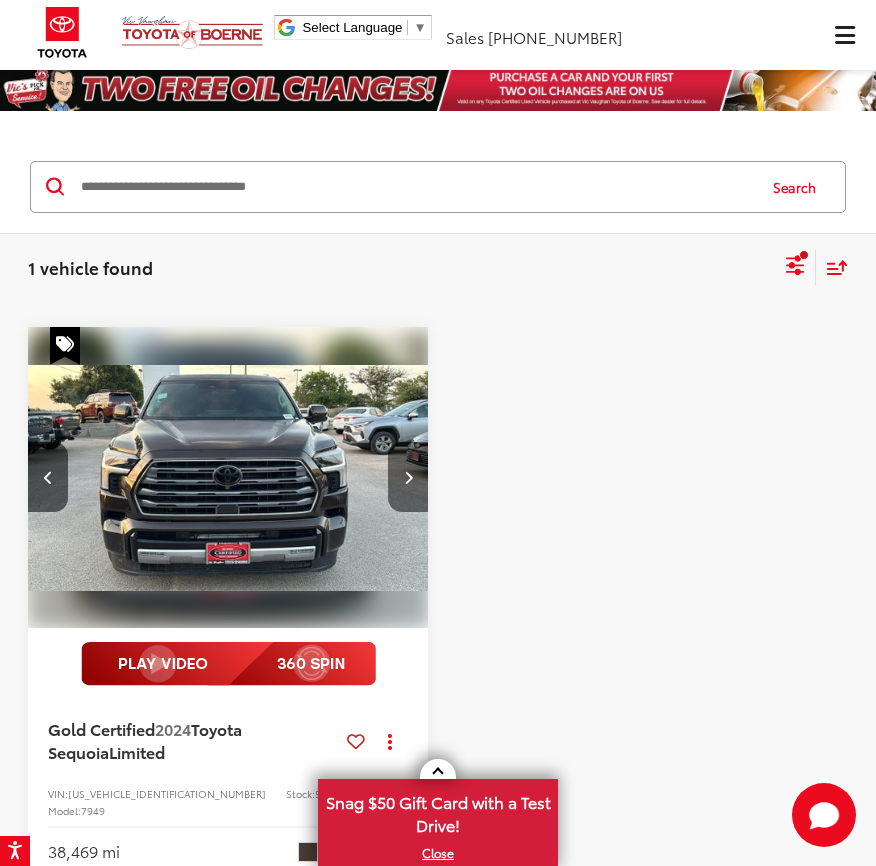 scroll, scrollTop: 0, scrollLeft: 1209, axis: horizontal 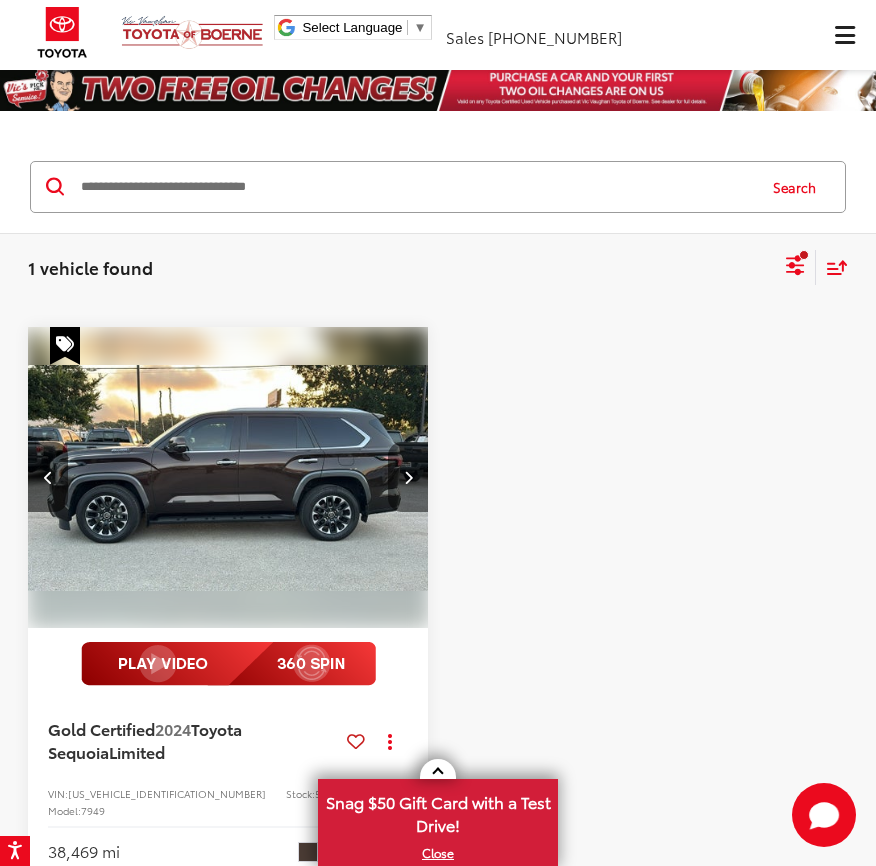 click at bounding box center [408, 477] 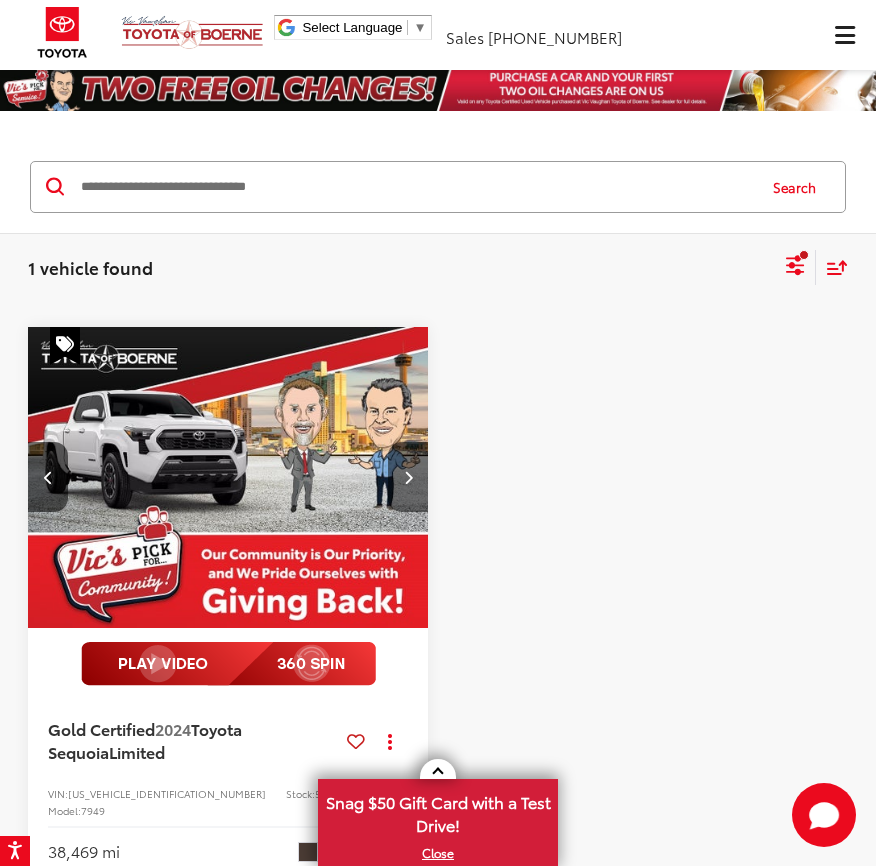 click at bounding box center [408, 477] 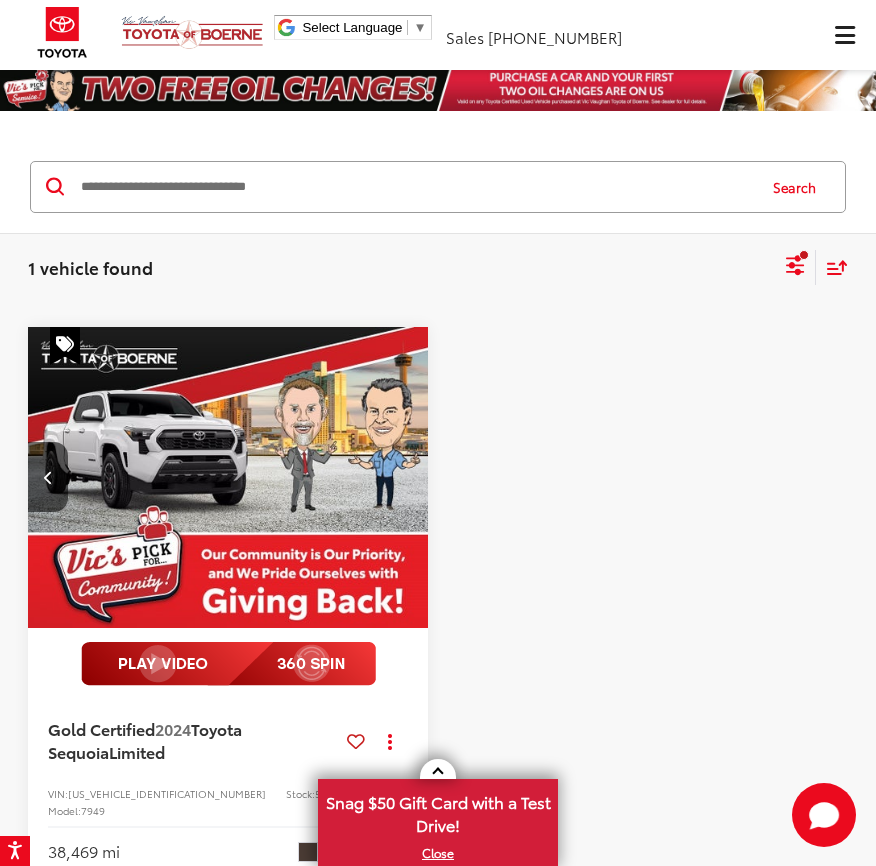 scroll, scrollTop: 0, scrollLeft: 2015, axis: horizontal 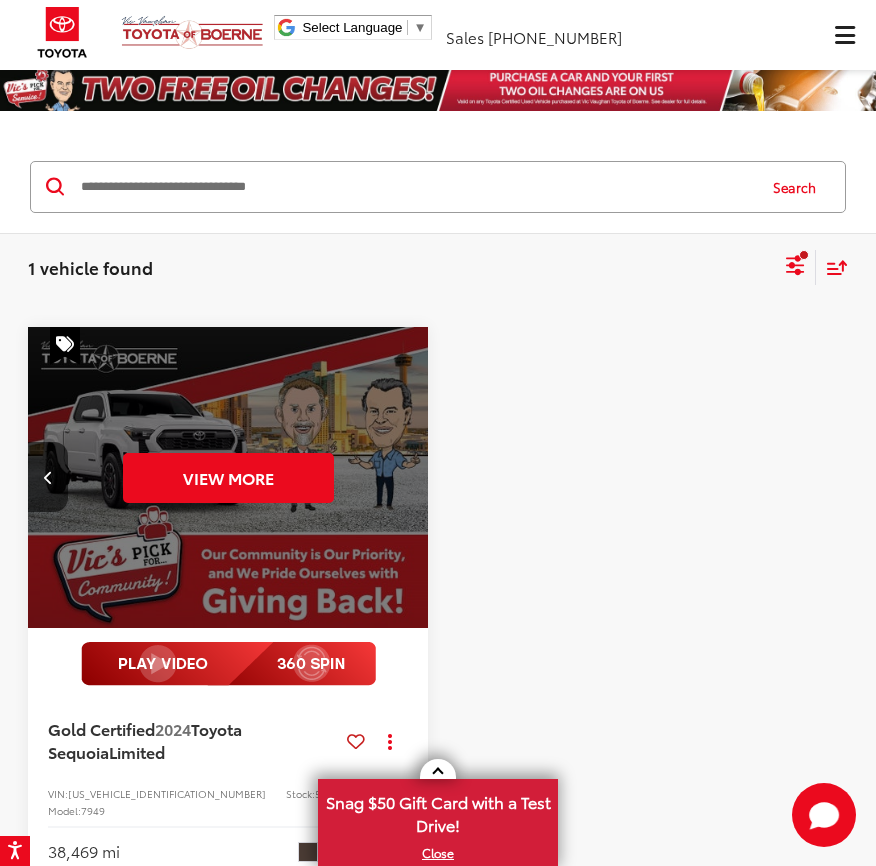 click at bounding box center [416, 187] 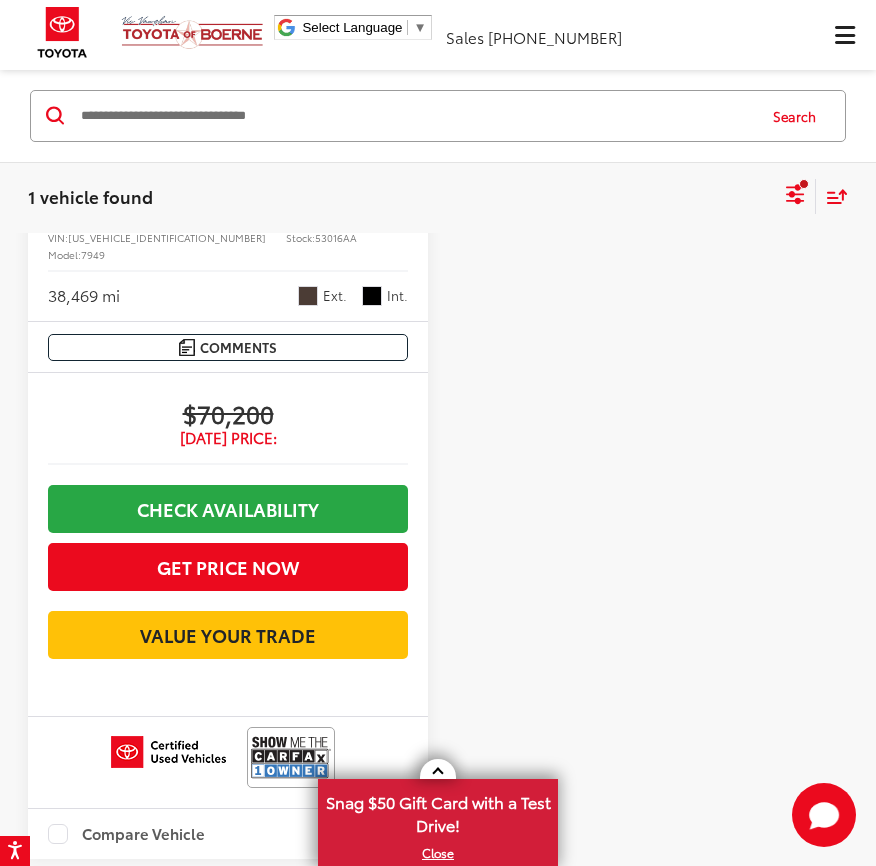 scroll, scrollTop: 0, scrollLeft: 0, axis: both 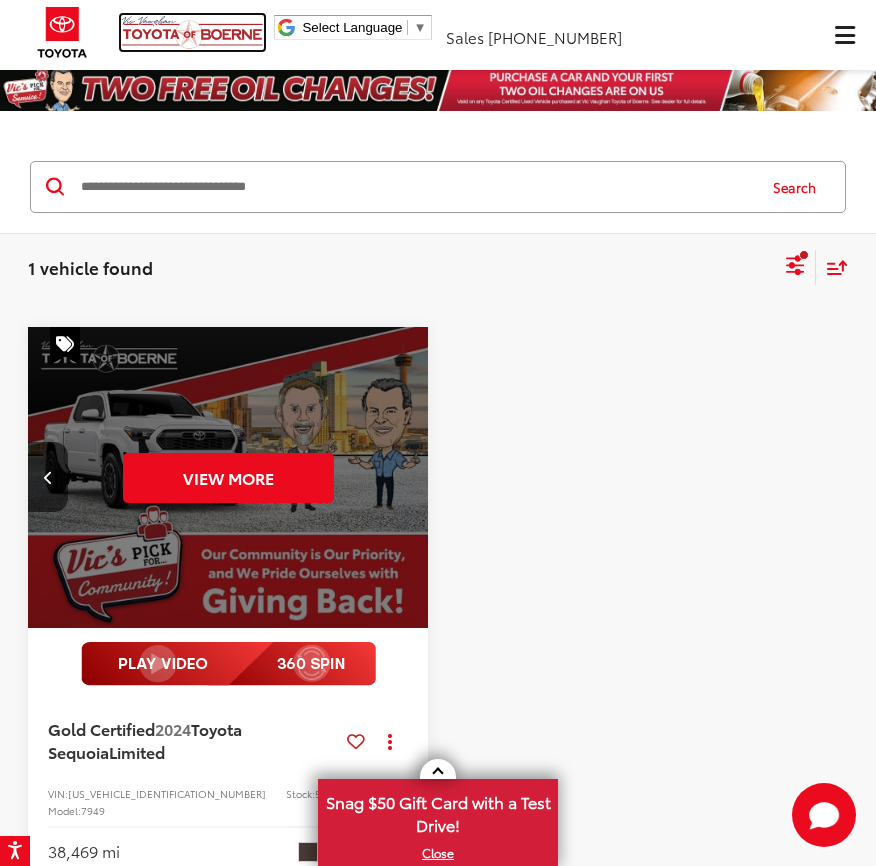 click at bounding box center [192, 32] 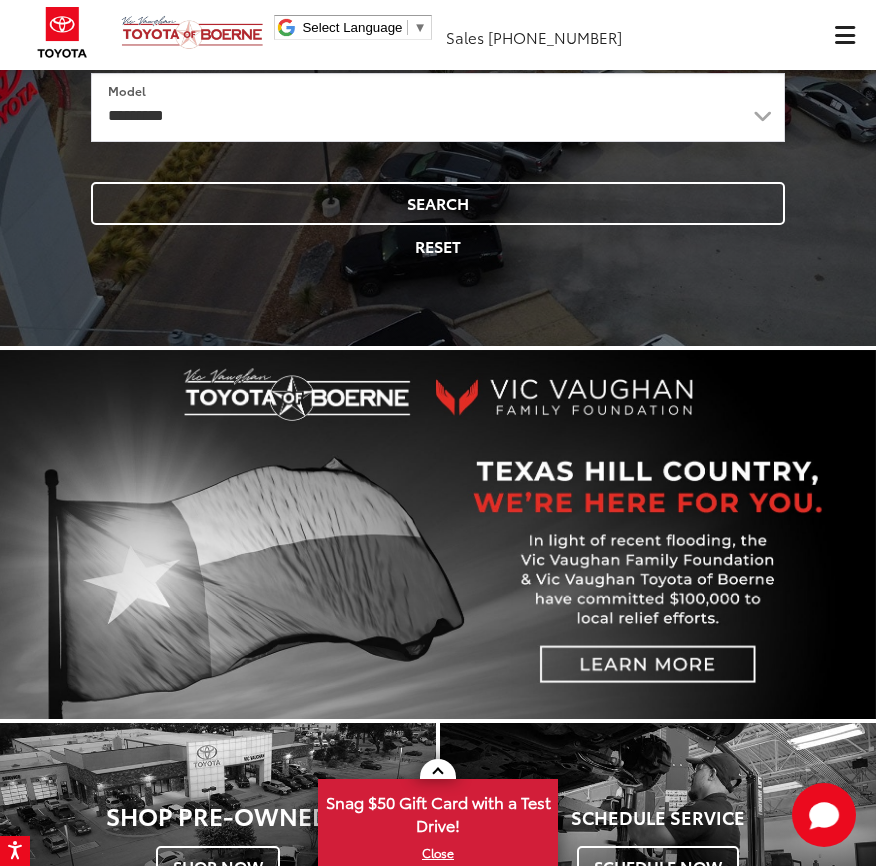 scroll, scrollTop: 667, scrollLeft: 0, axis: vertical 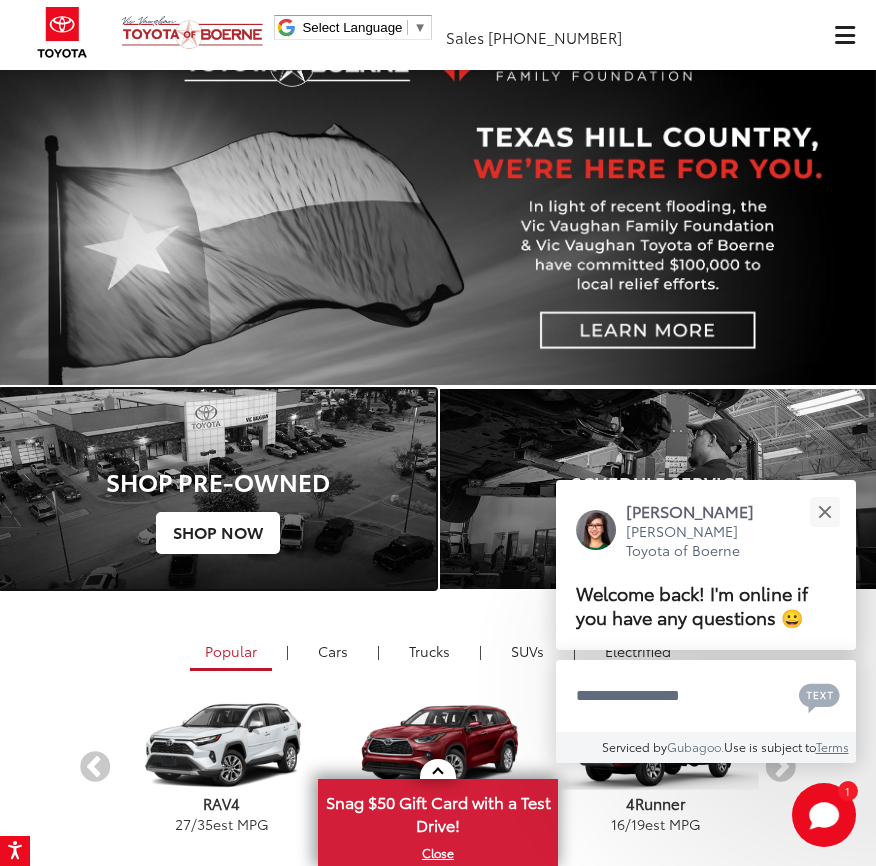 click on "Shop Now" at bounding box center [218, 533] 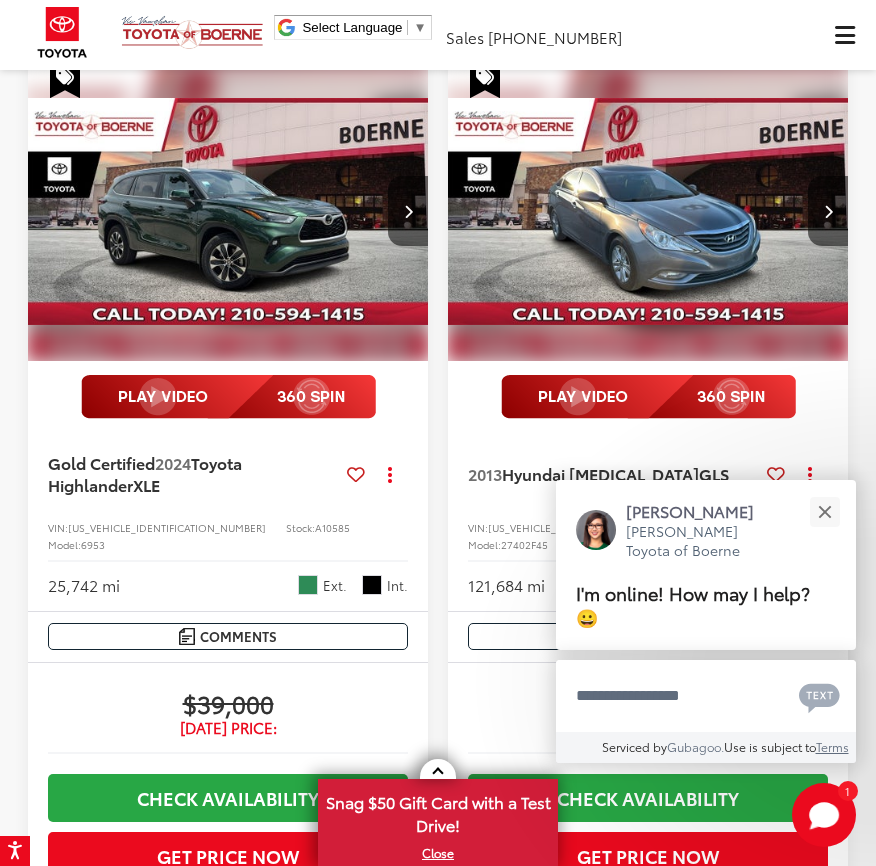 scroll, scrollTop: 4808, scrollLeft: 0, axis: vertical 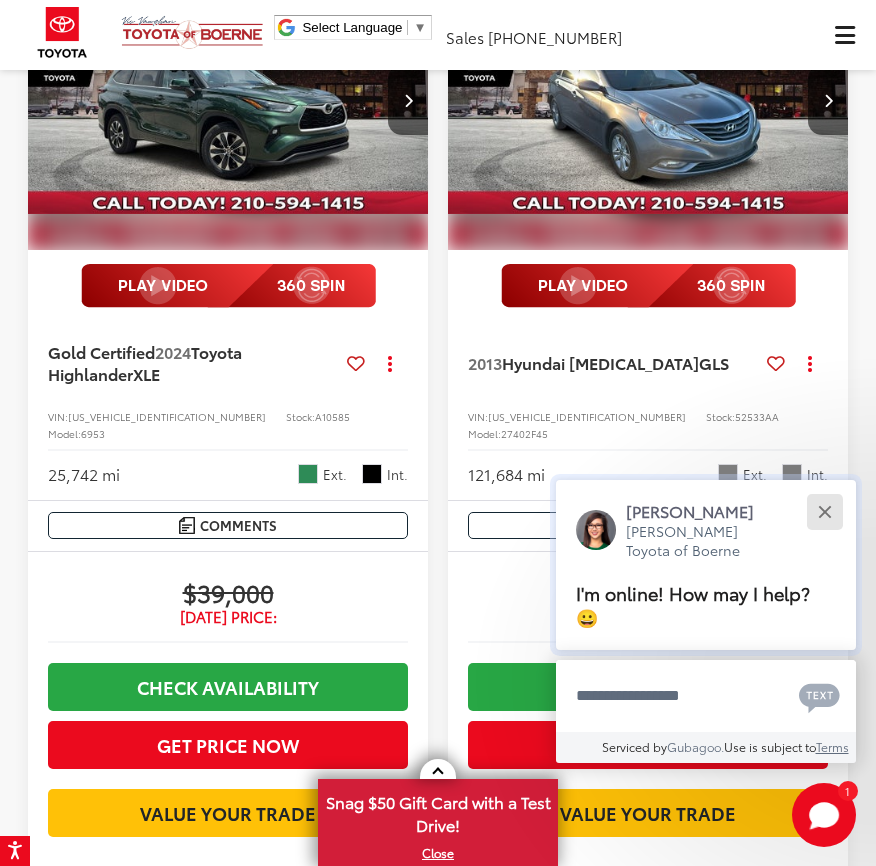 click at bounding box center (824, 511) 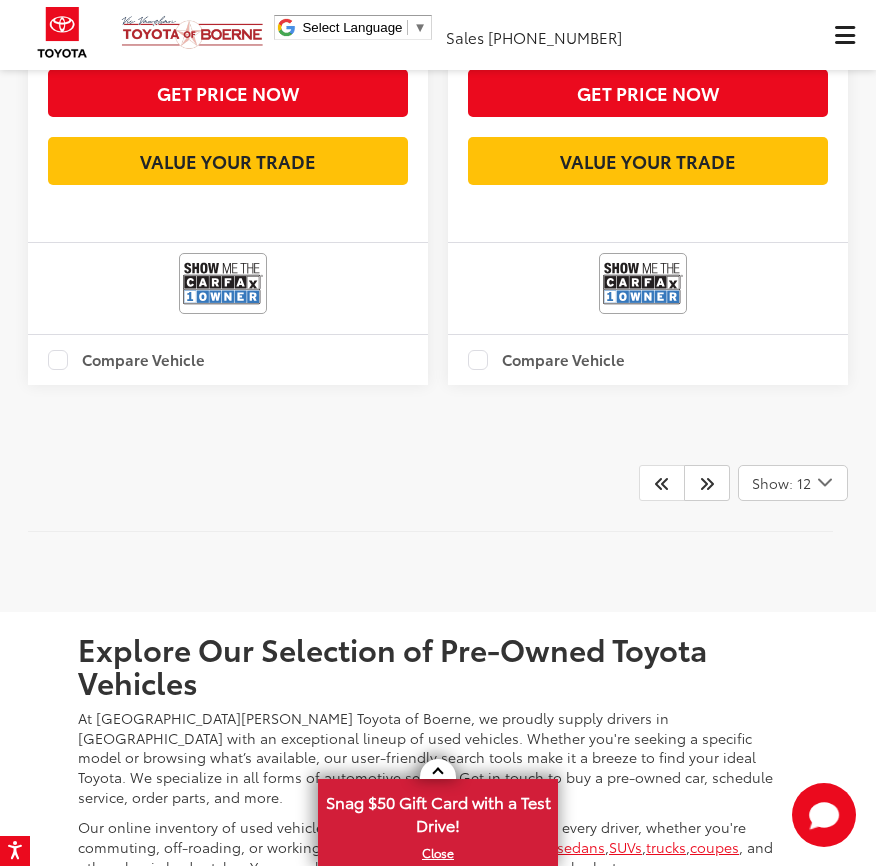 scroll, scrollTop: 7035, scrollLeft: 0, axis: vertical 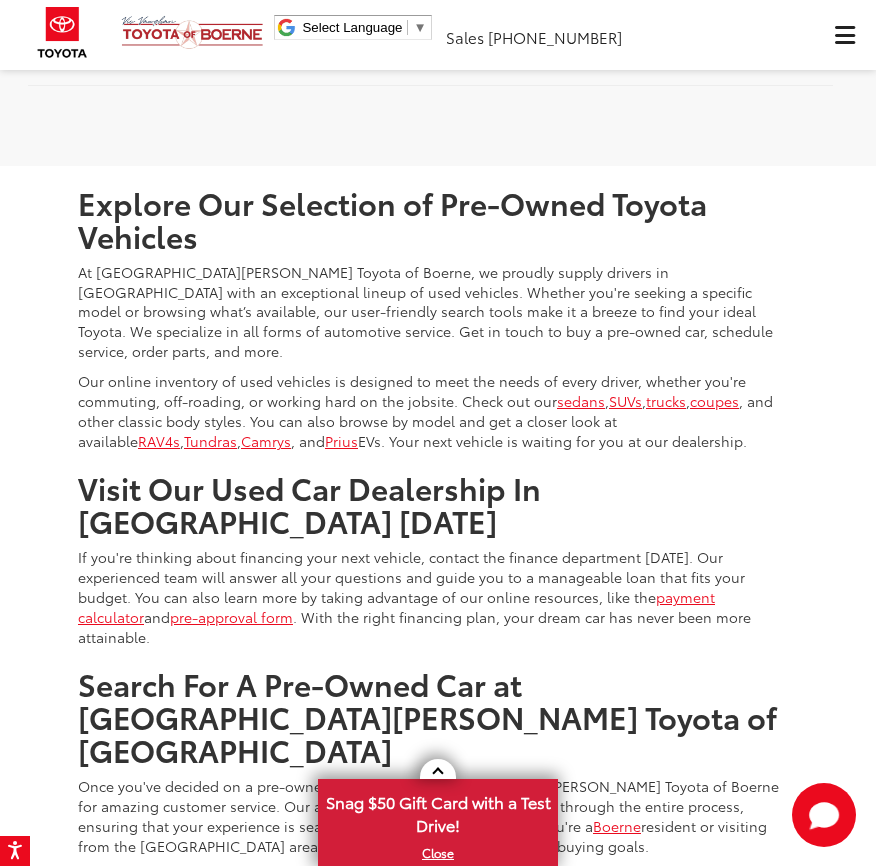 click 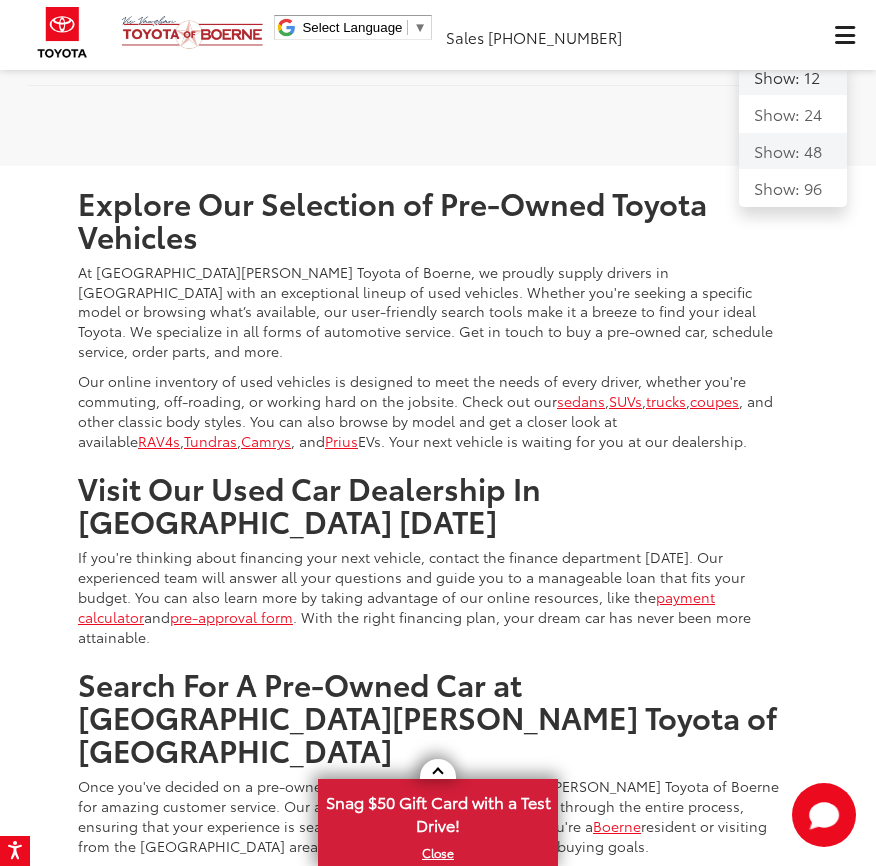 click on "Show: 48" 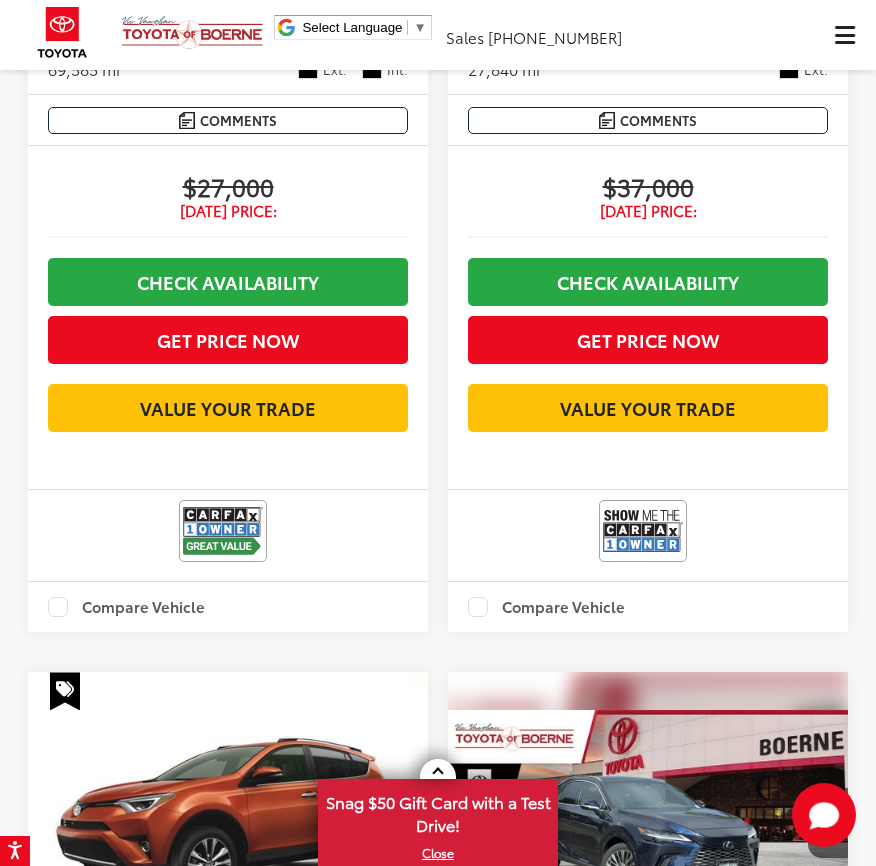 scroll, scrollTop: 8027, scrollLeft: 0, axis: vertical 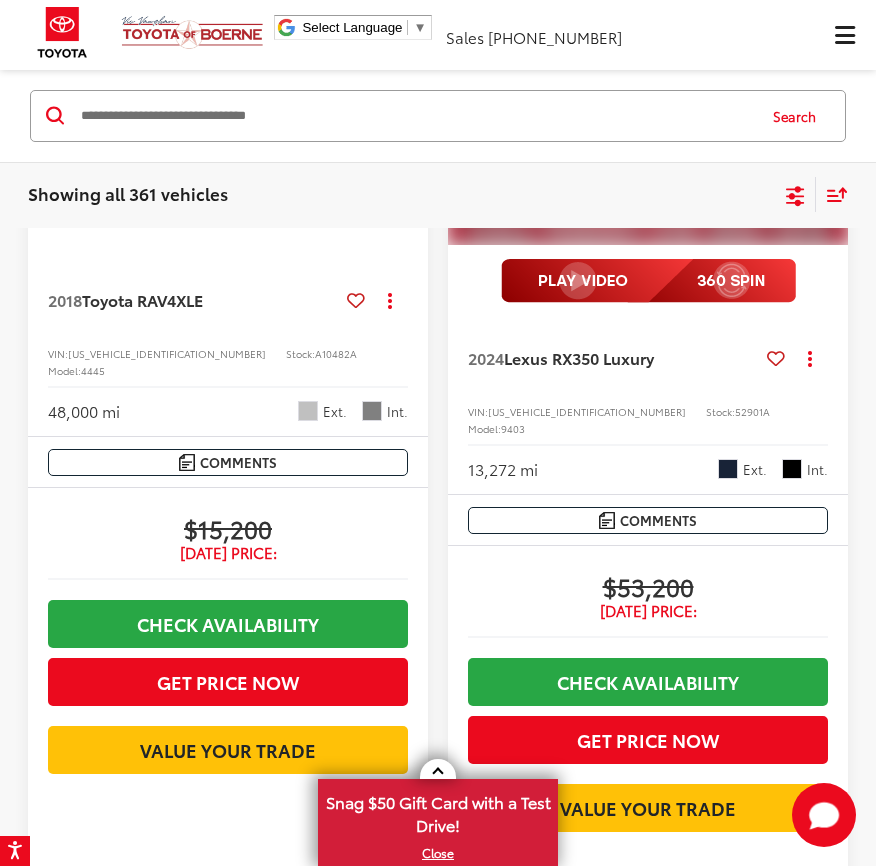 click at bounding box center [648, 95] 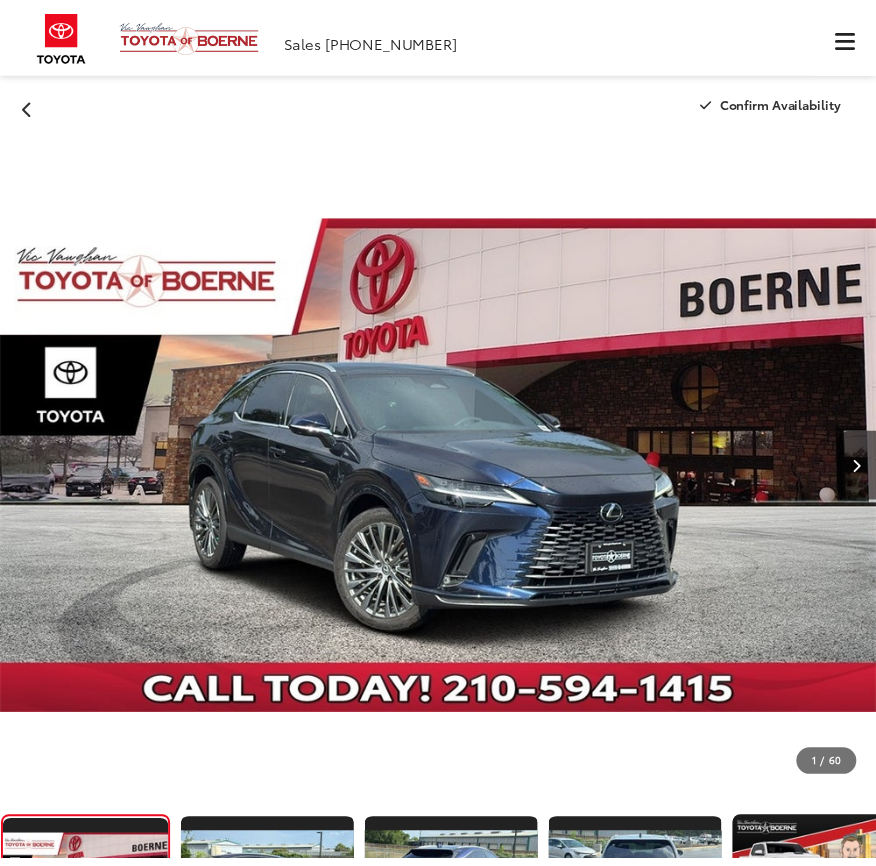 scroll, scrollTop: 0, scrollLeft: 0, axis: both 